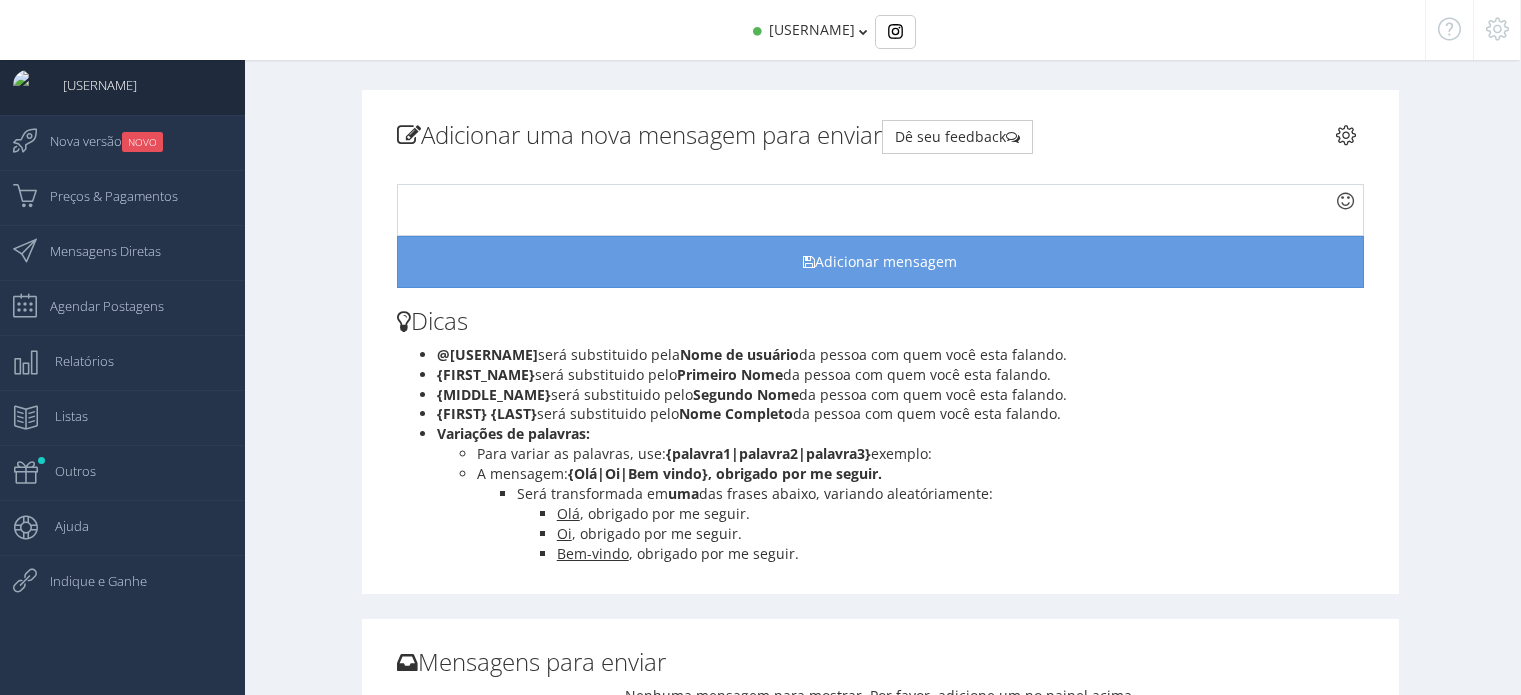 scroll, scrollTop: 20, scrollLeft: 0, axis: vertical 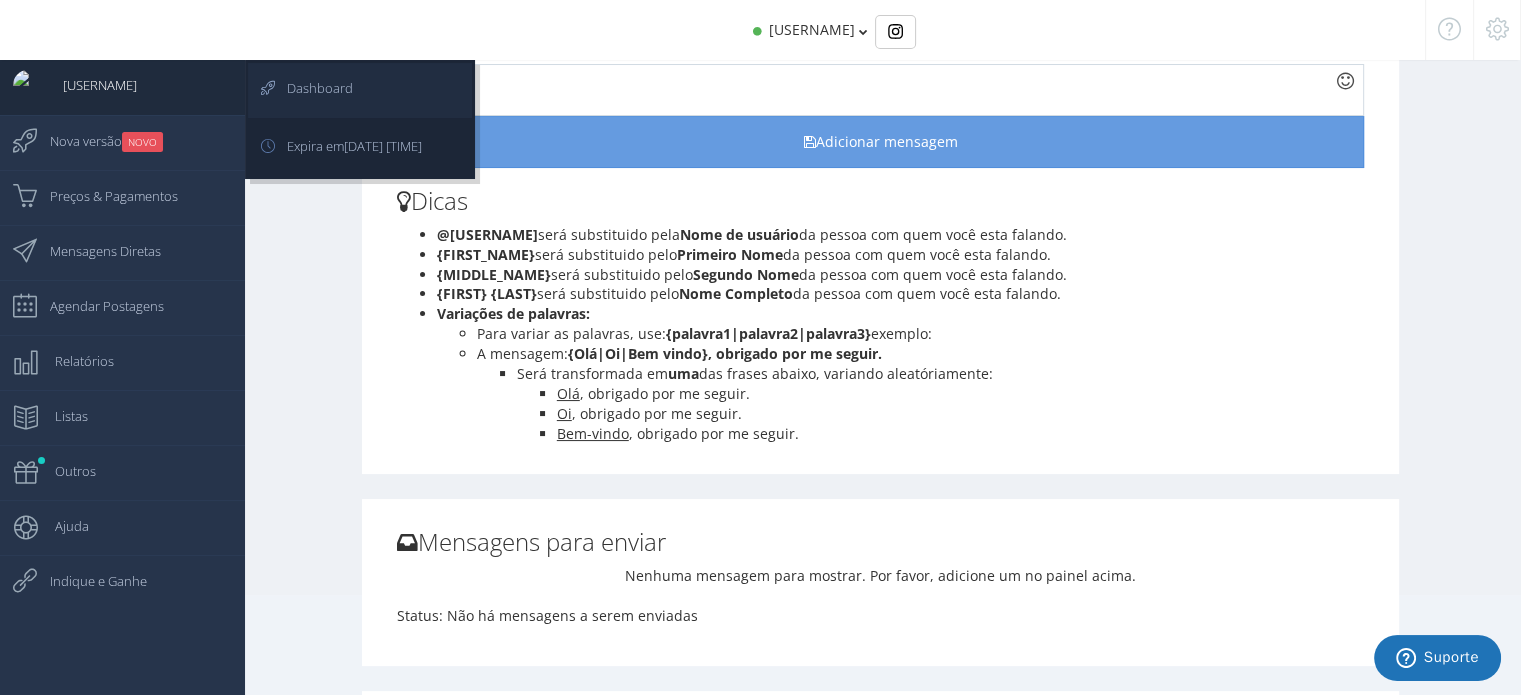 click on "Dashboard" at bounding box center [310, 88] 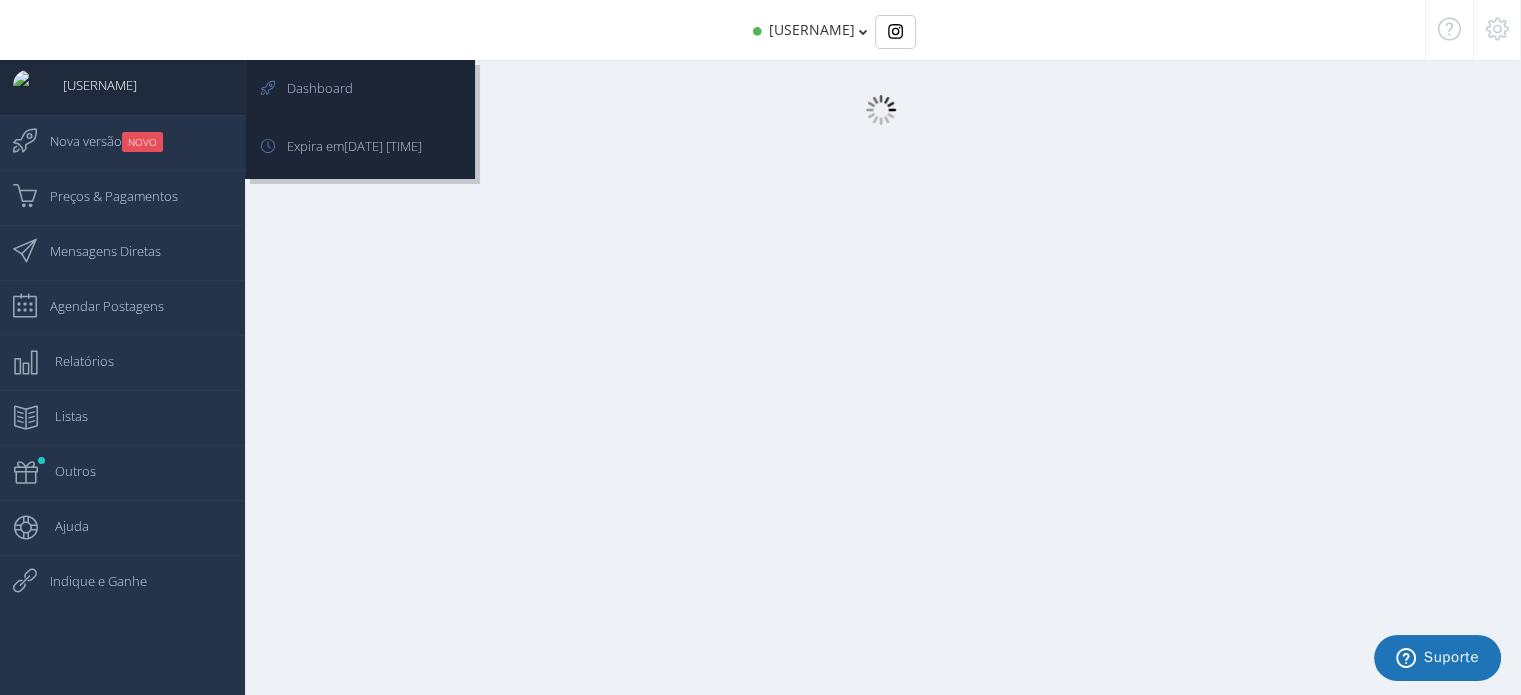 scroll, scrollTop: 120, scrollLeft: 0, axis: vertical 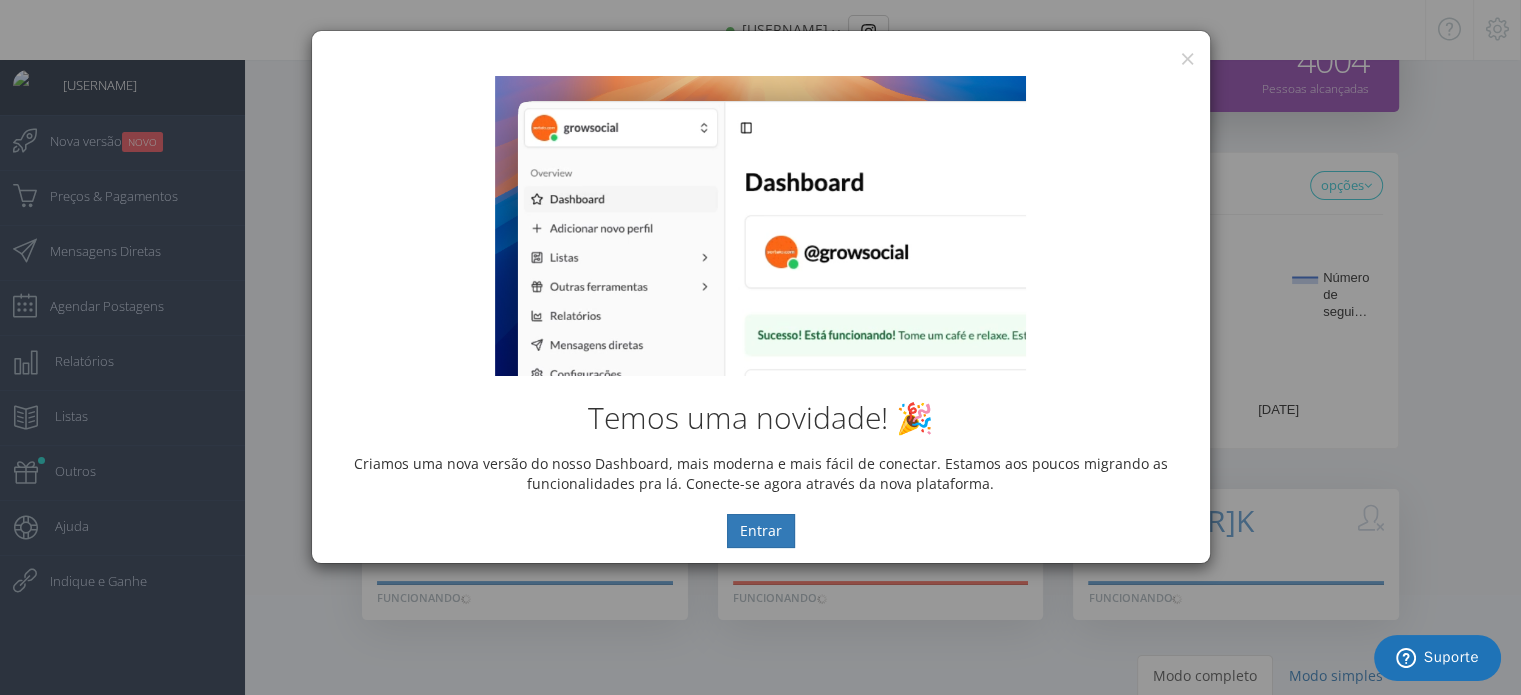 click on "Temos uma novidade! 🎉 Criamos uma nova versão do nosso Dashboard, mais moderna e mais fácil de conectar. Estamos aos poucos migrando as funcionalidades pra lá. Conecte-se agora através da nova plataforma. Entrar" at bounding box center (761, 312) 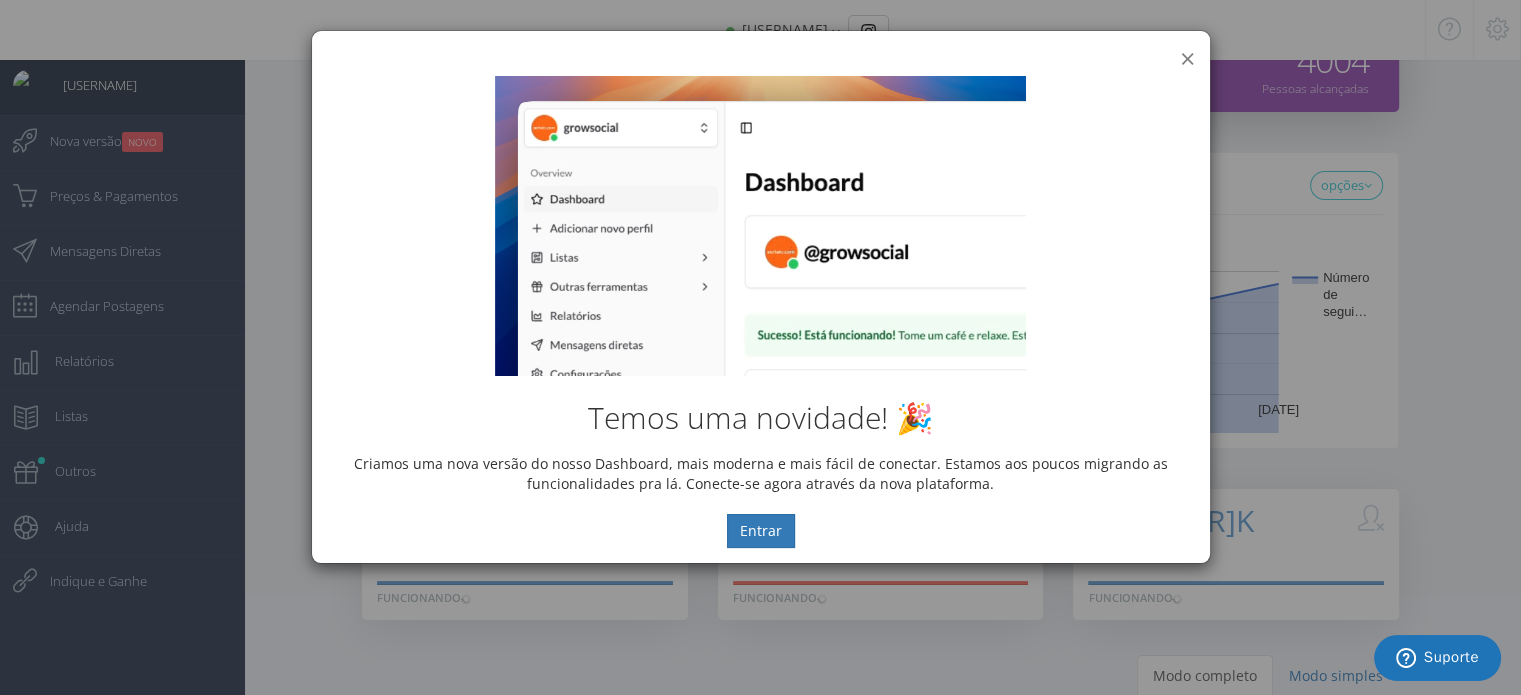 click on "×" at bounding box center (1187, 58) 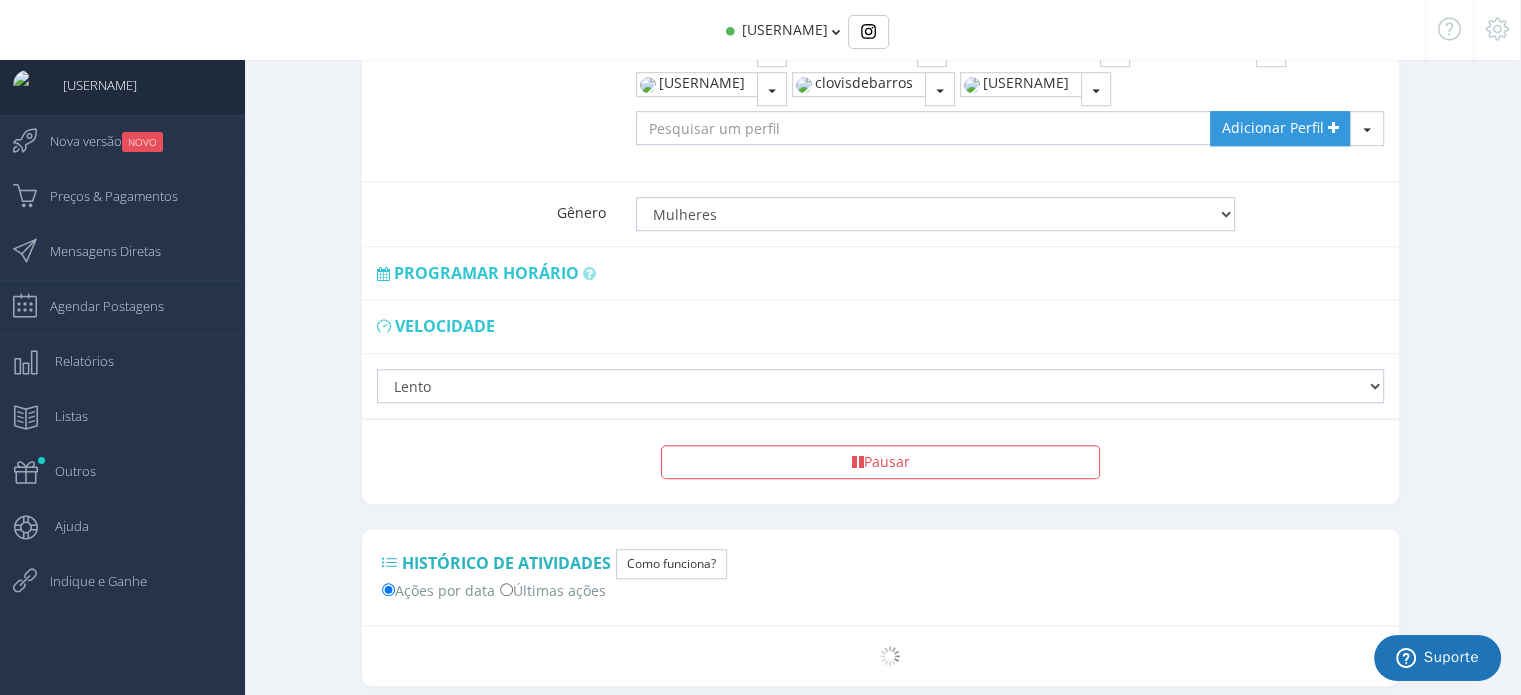 scroll, scrollTop: 1582, scrollLeft: 0, axis: vertical 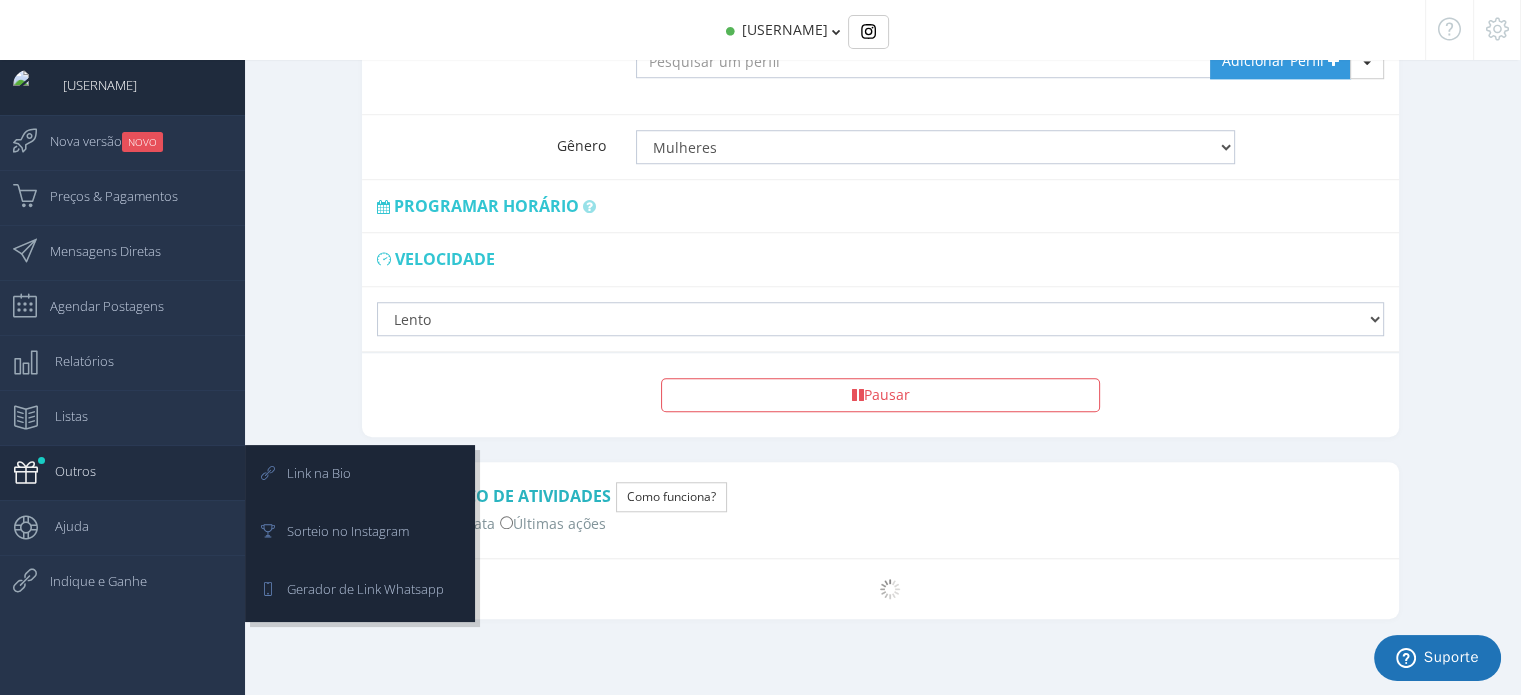 click on "Outros" at bounding box center (122, 87) 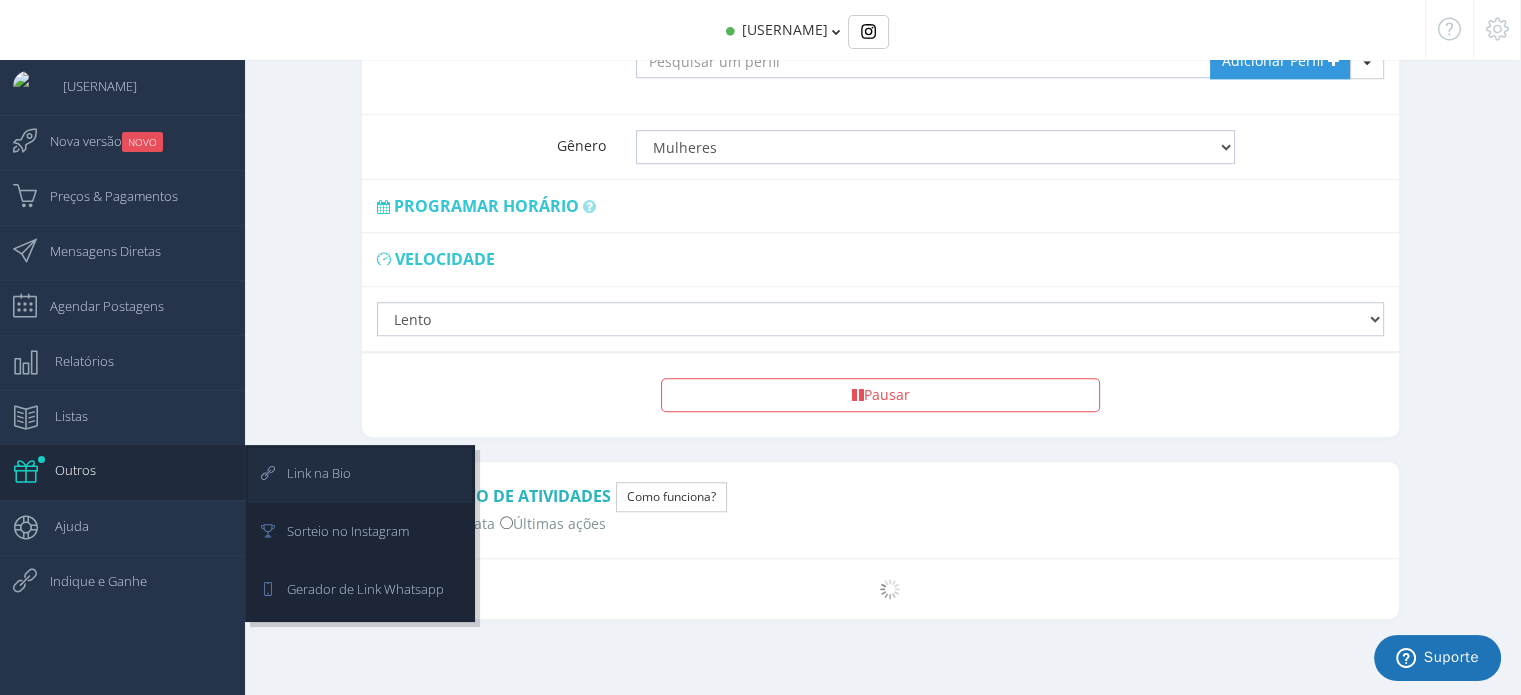 click on "Link na Bio" at bounding box center [360, 475] 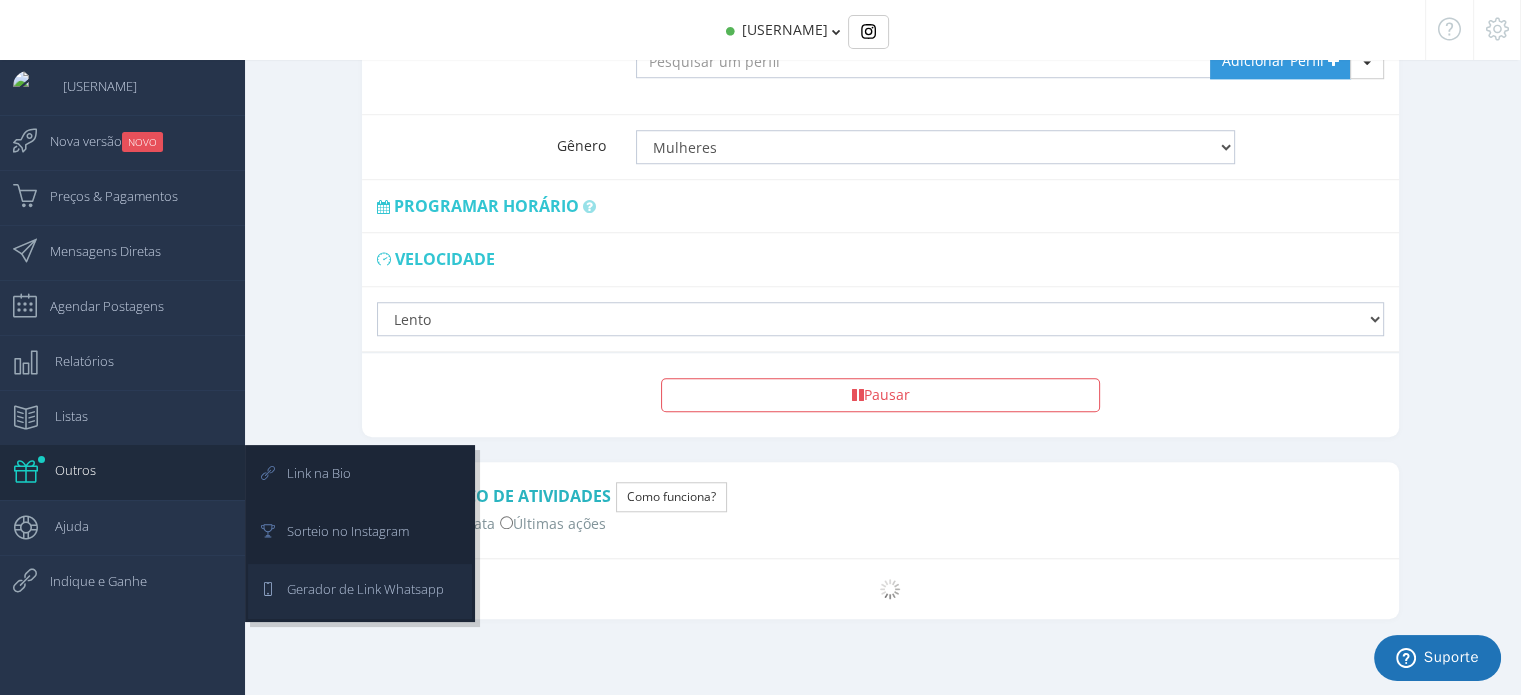 click on "Gerador de Link Whatsapp" at bounding box center [355, 589] 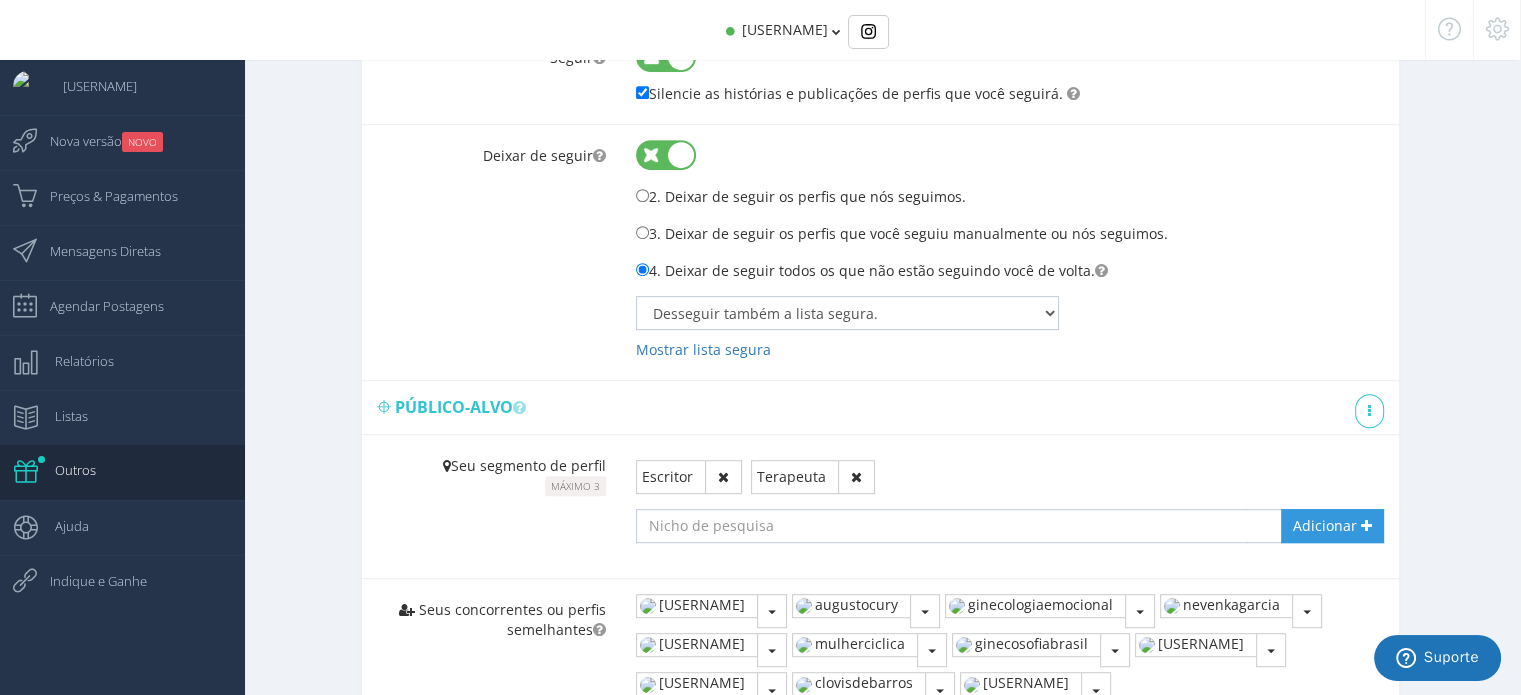 scroll, scrollTop: 682, scrollLeft: 0, axis: vertical 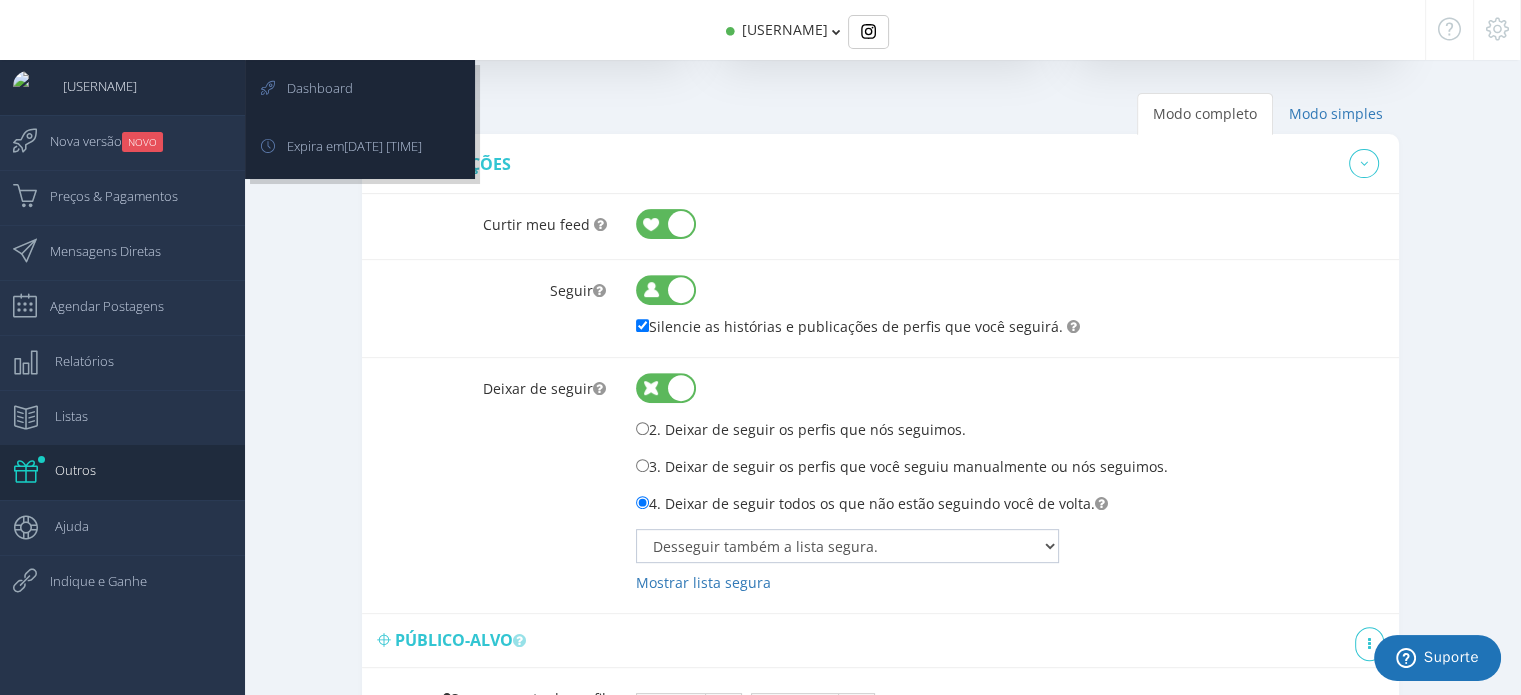 click on "[USERNAME]" at bounding box center (90, 86) 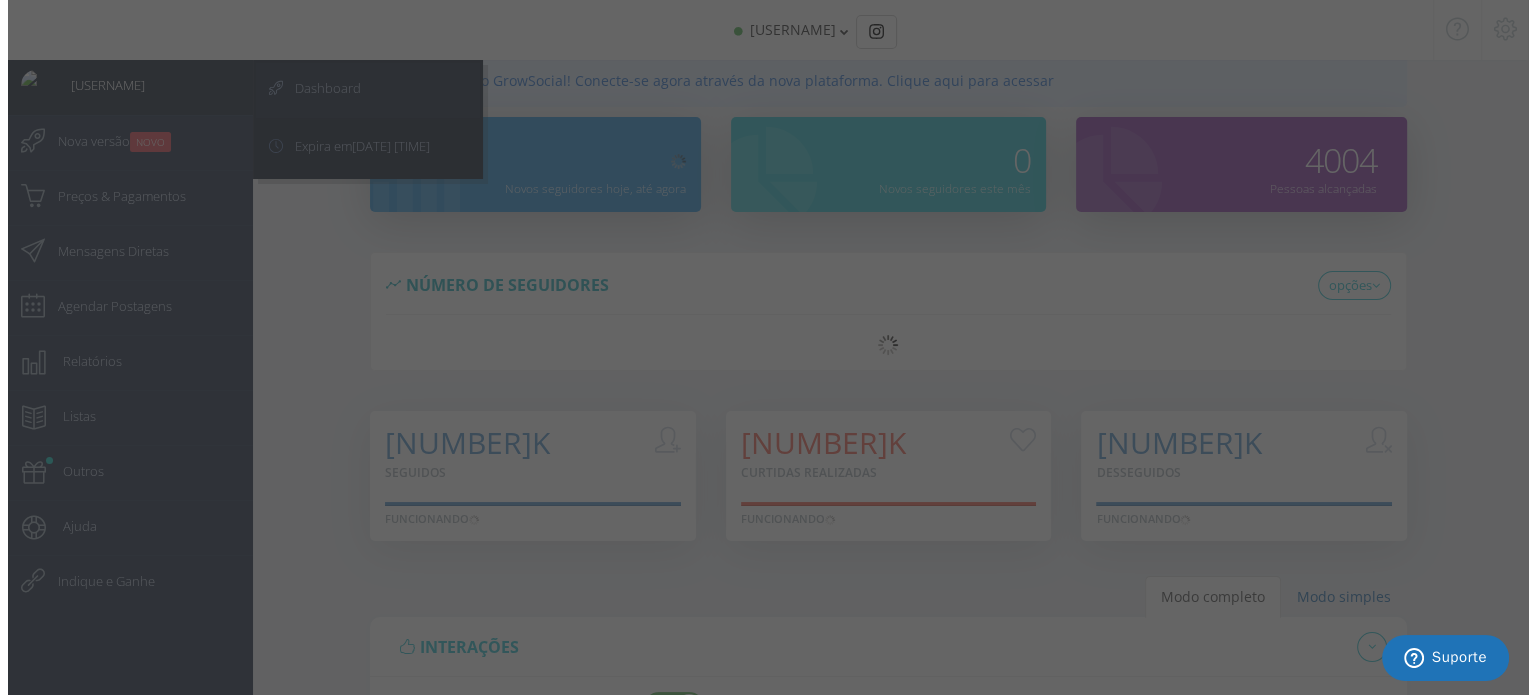 scroll, scrollTop: 682, scrollLeft: 0, axis: vertical 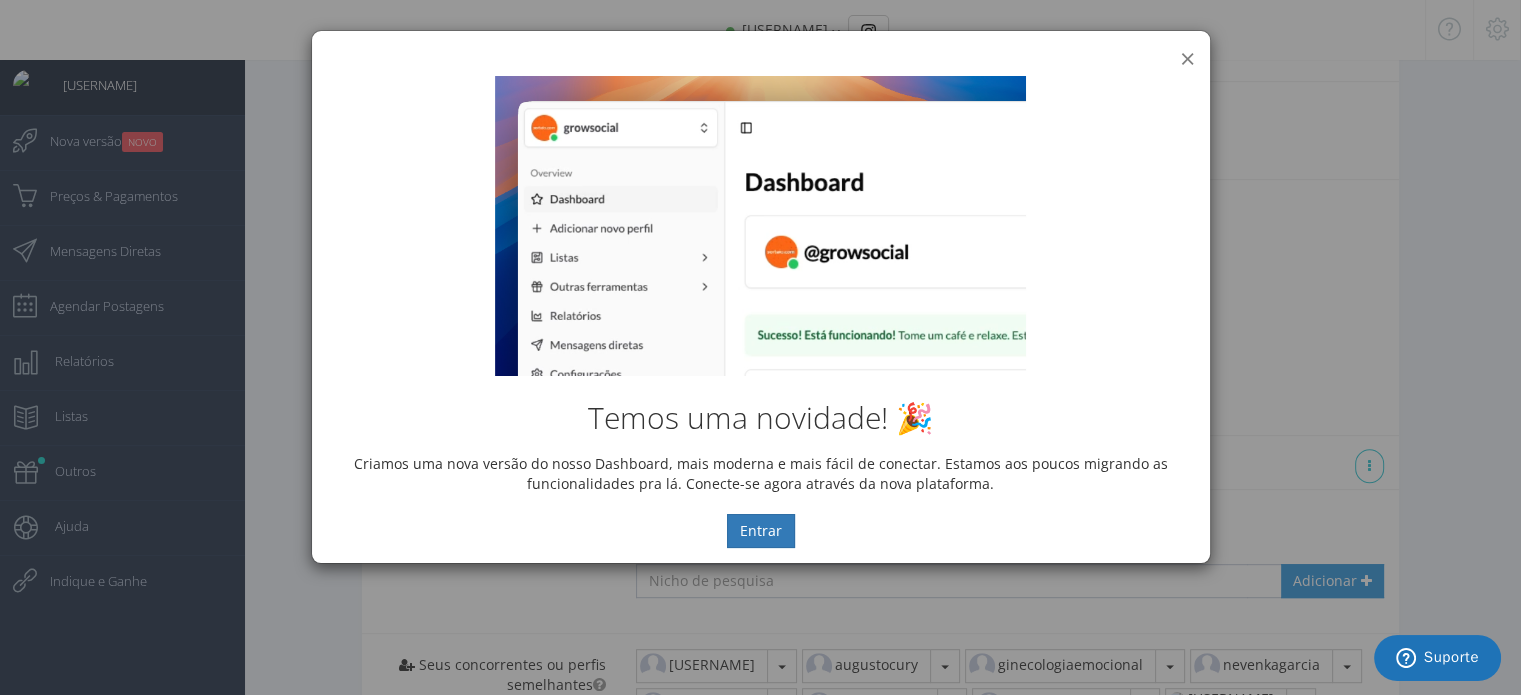 click on "×" at bounding box center (1187, 58) 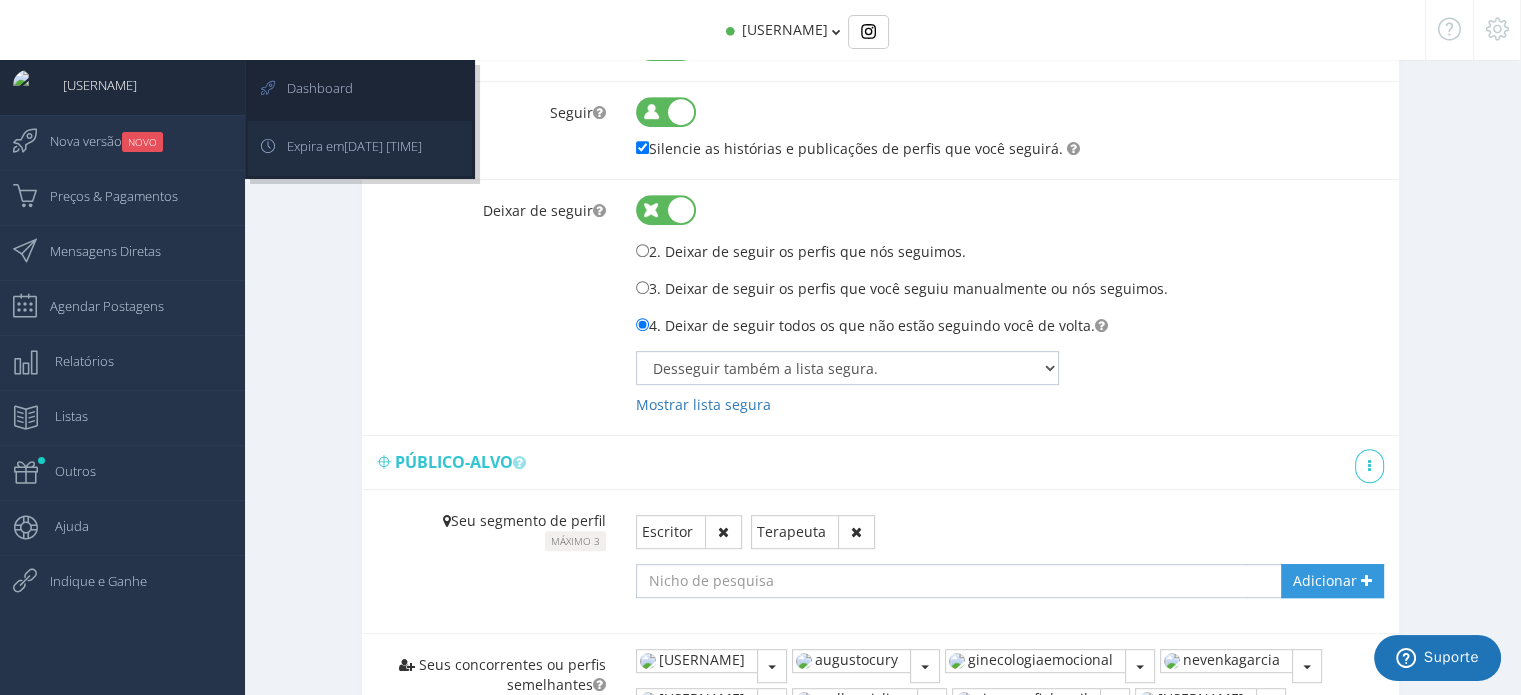 click on "Expira em
[DATE] [TIME]" at bounding box center (310, 88) 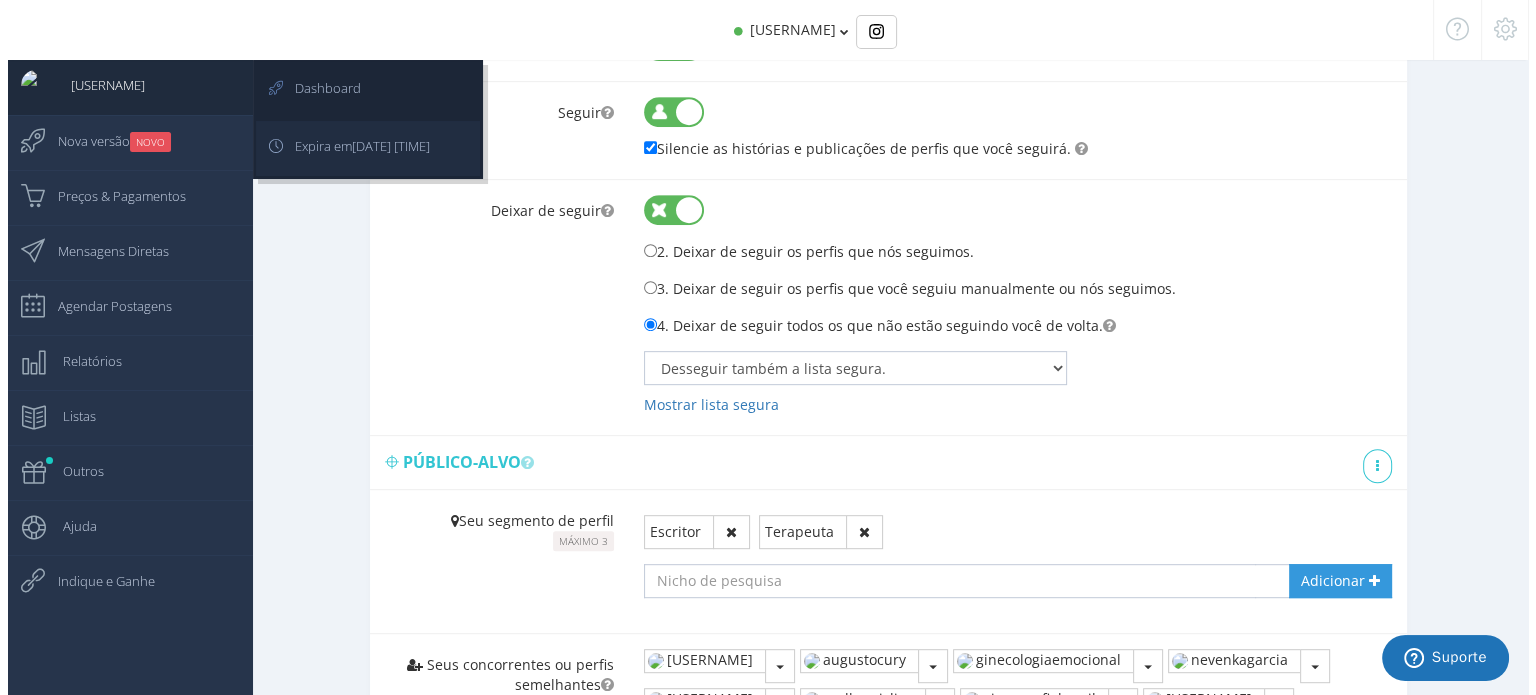 scroll, scrollTop: 20, scrollLeft: 0, axis: vertical 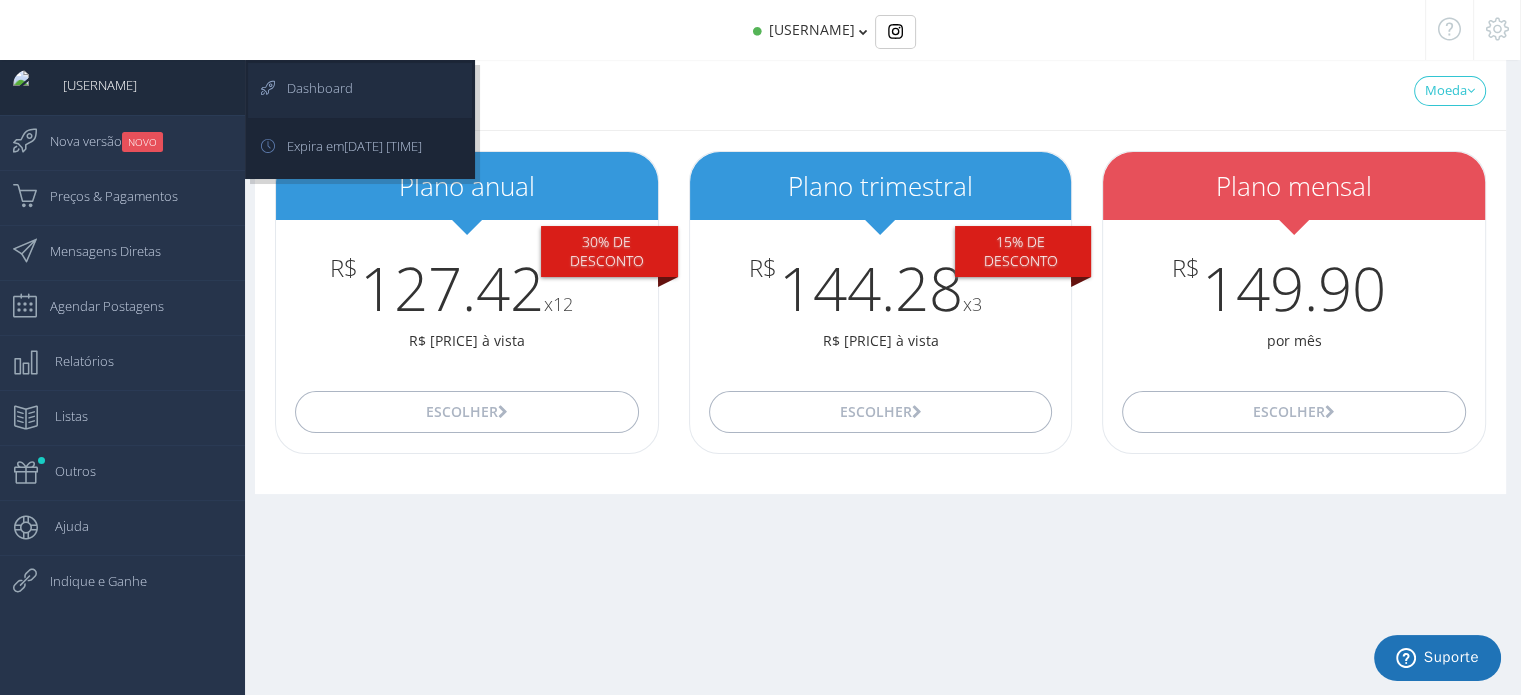 click on "Dashboard" at bounding box center (310, 88) 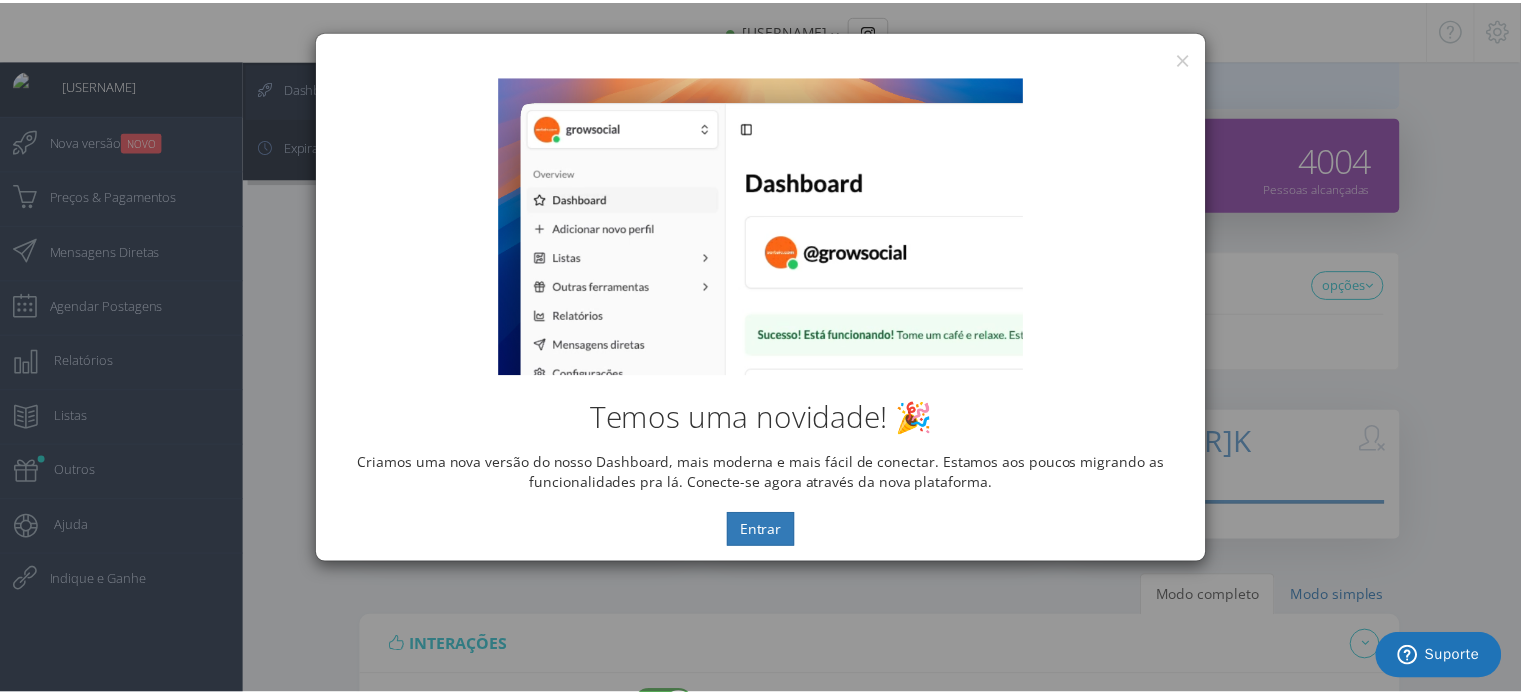scroll, scrollTop: 0, scrollLeft: 0, axis: both 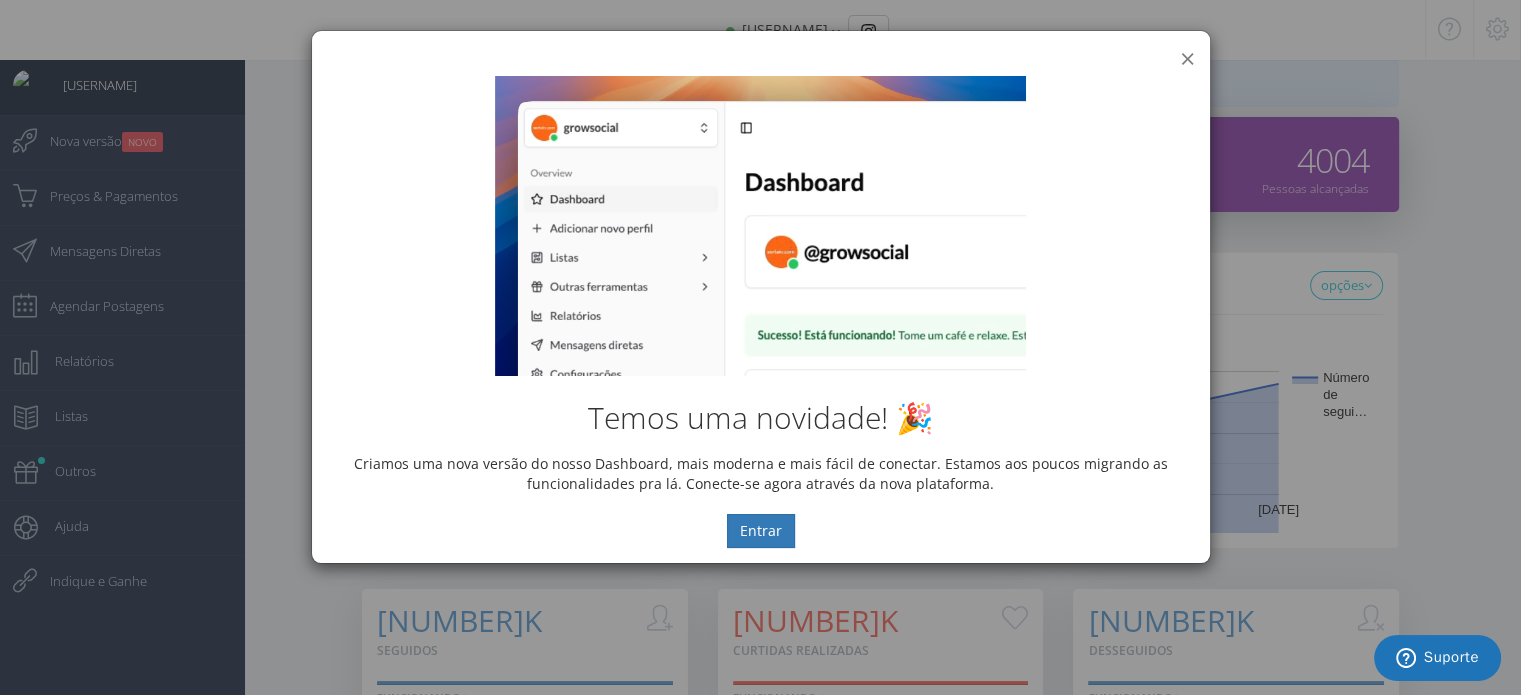 click on "×" at bounding box center [1187, 58] 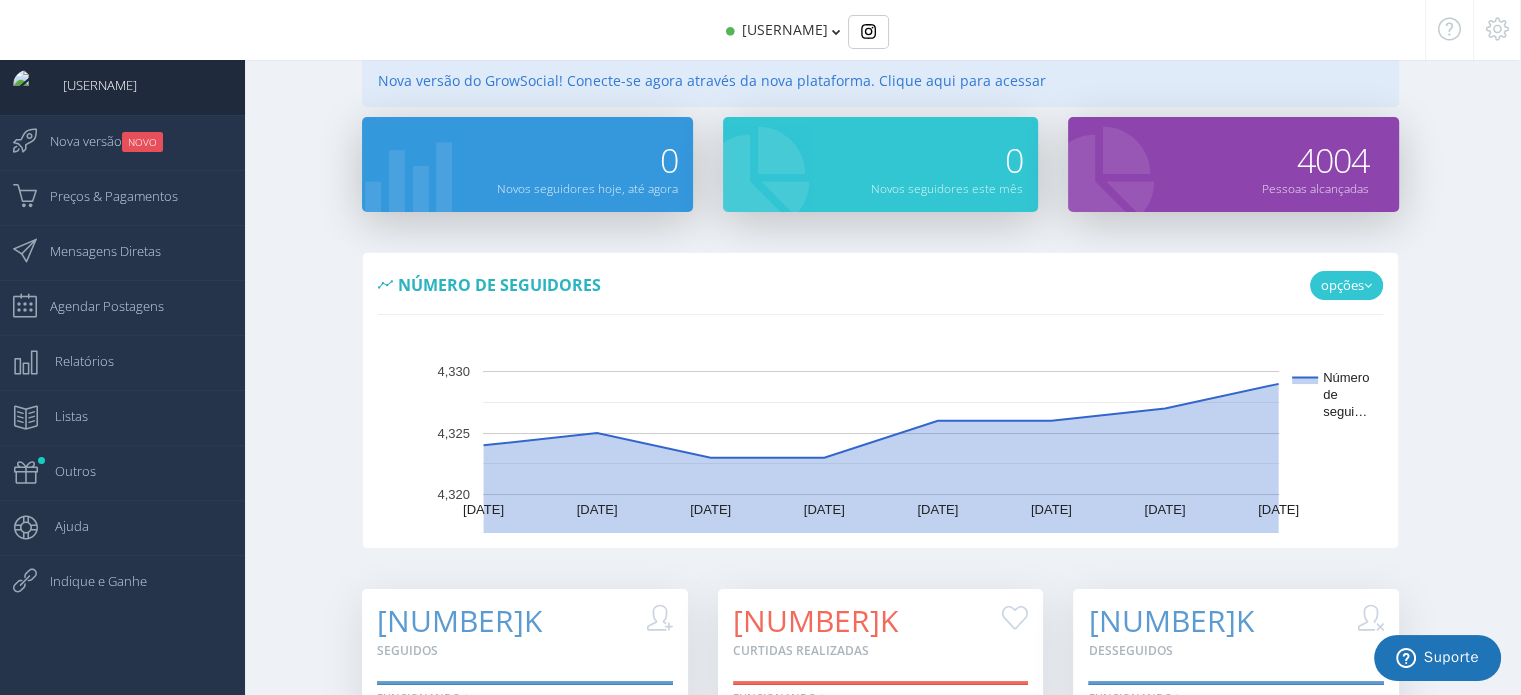 click on "opções" at bounding box center (1346, 286) 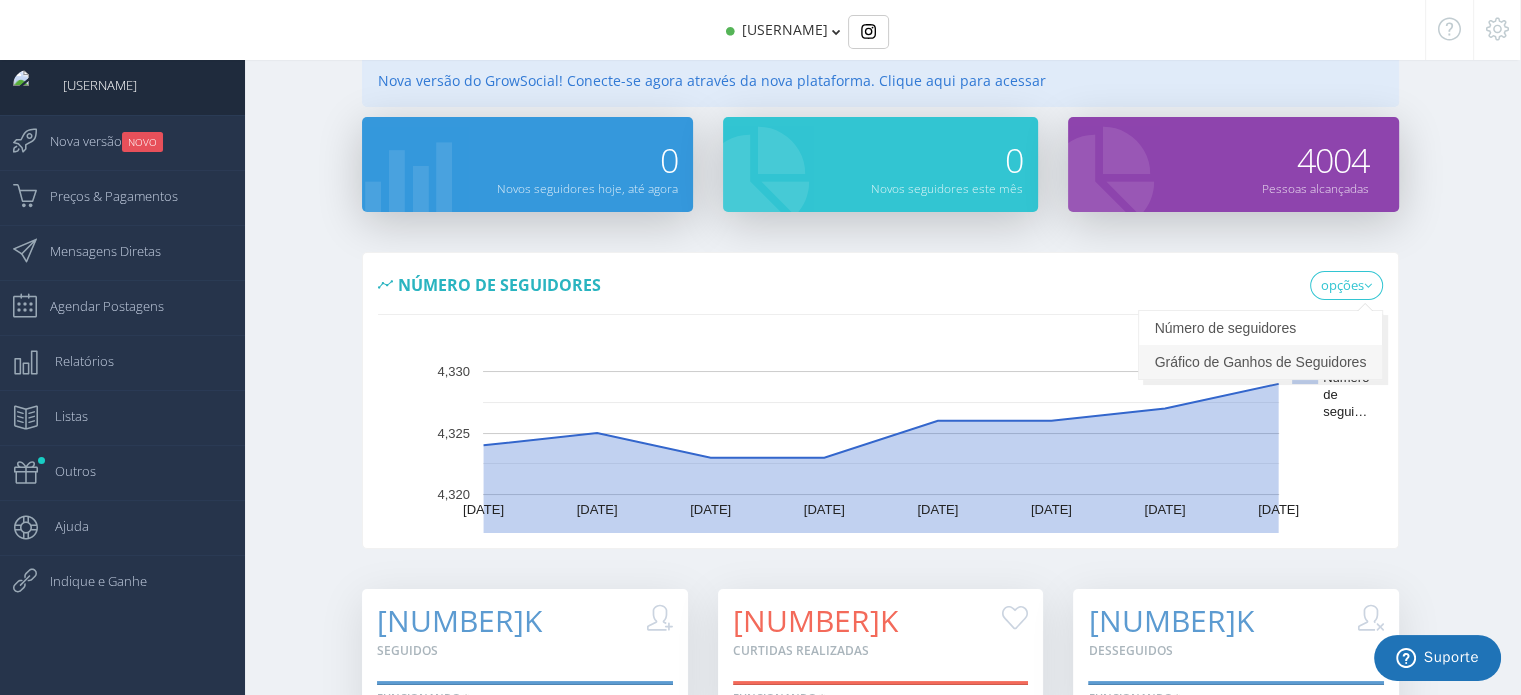 click on "Gráfico de Ganhos de Seguidores" at bounding box center [1261, 328] 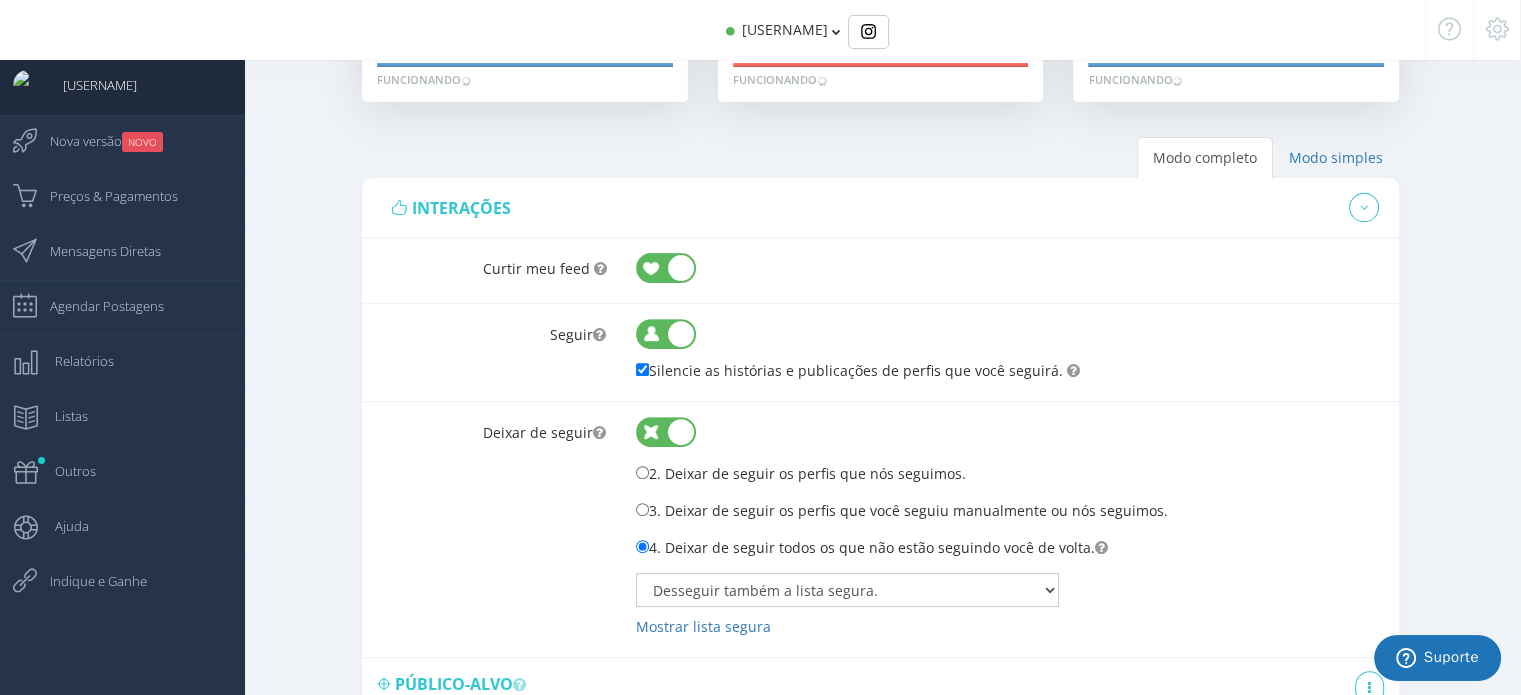 scroll, scrollTop: 620, scrollLeft: 0, axis: vertical 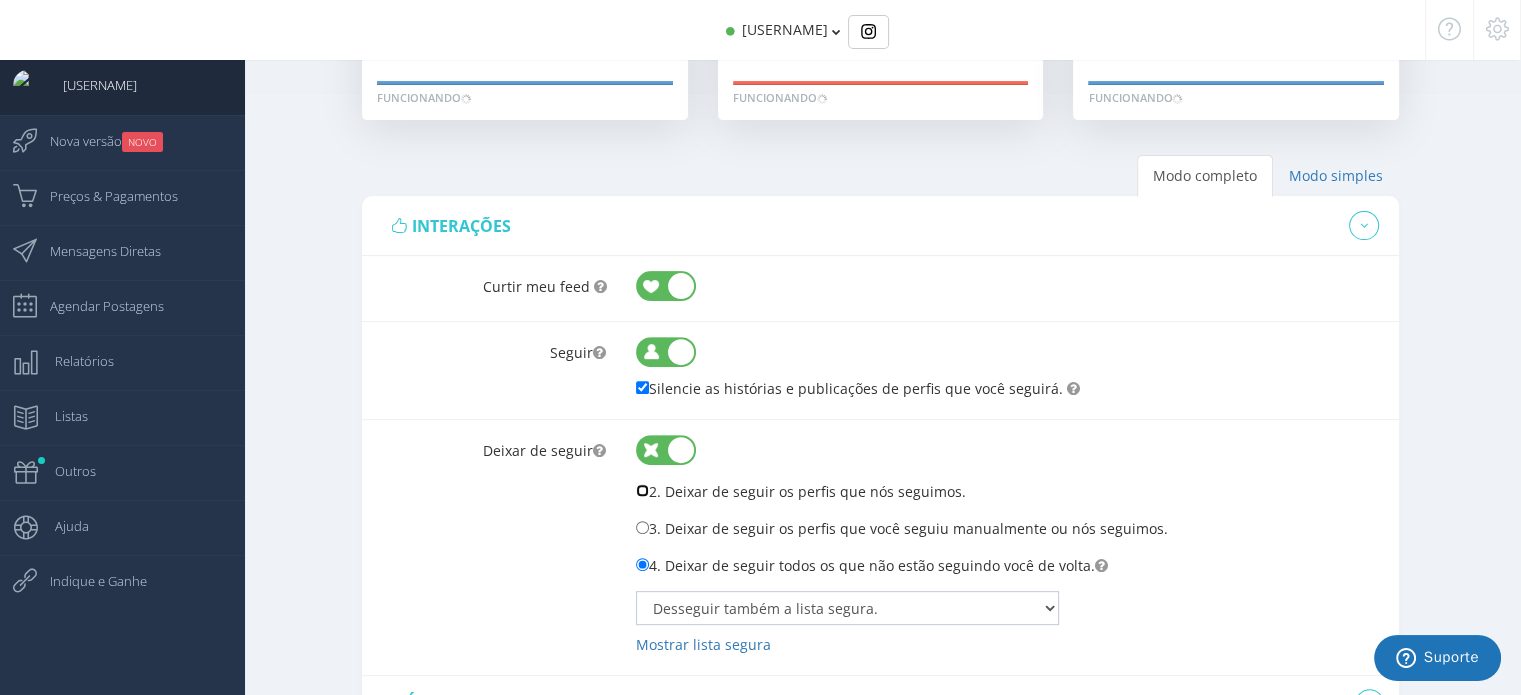 click on "2. Deixar de seguir os perfis que nós seguimos." at bounding box center (0, 0) 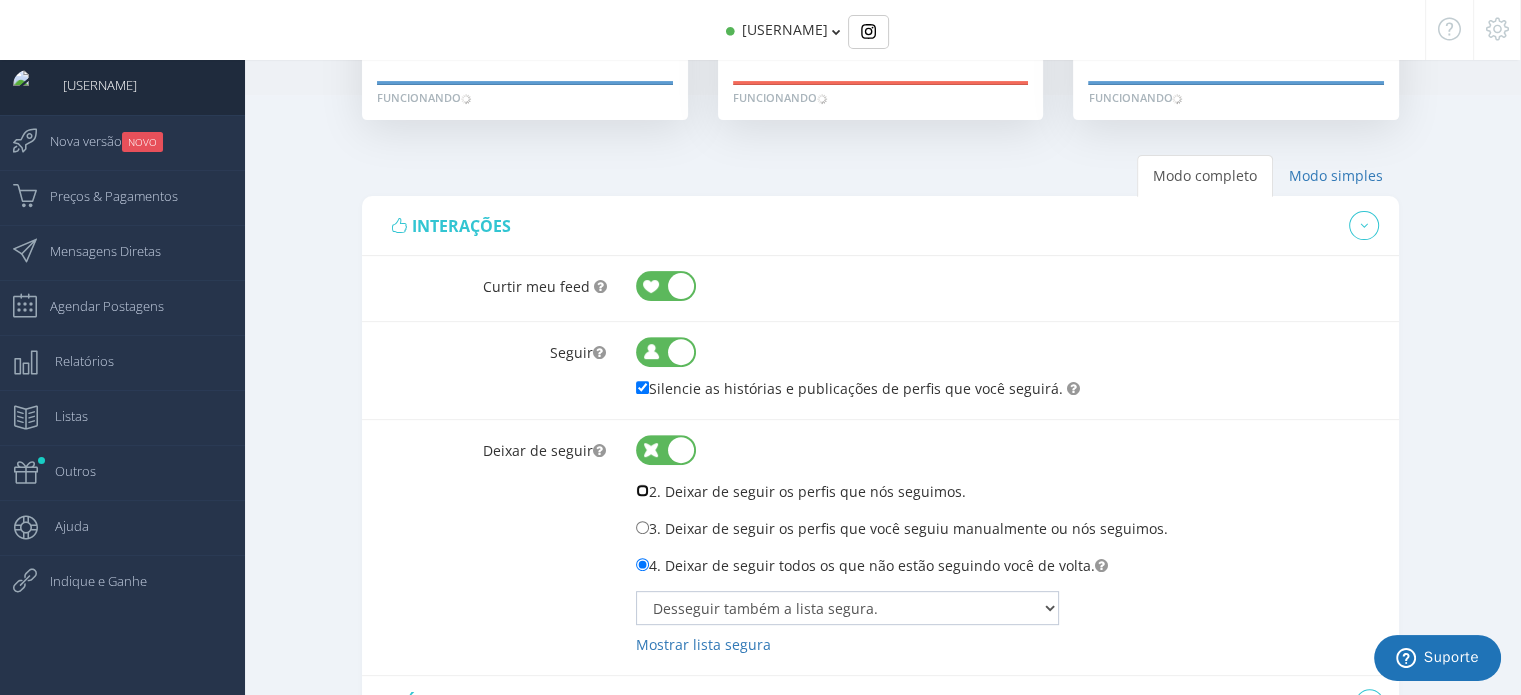 radio on "true" 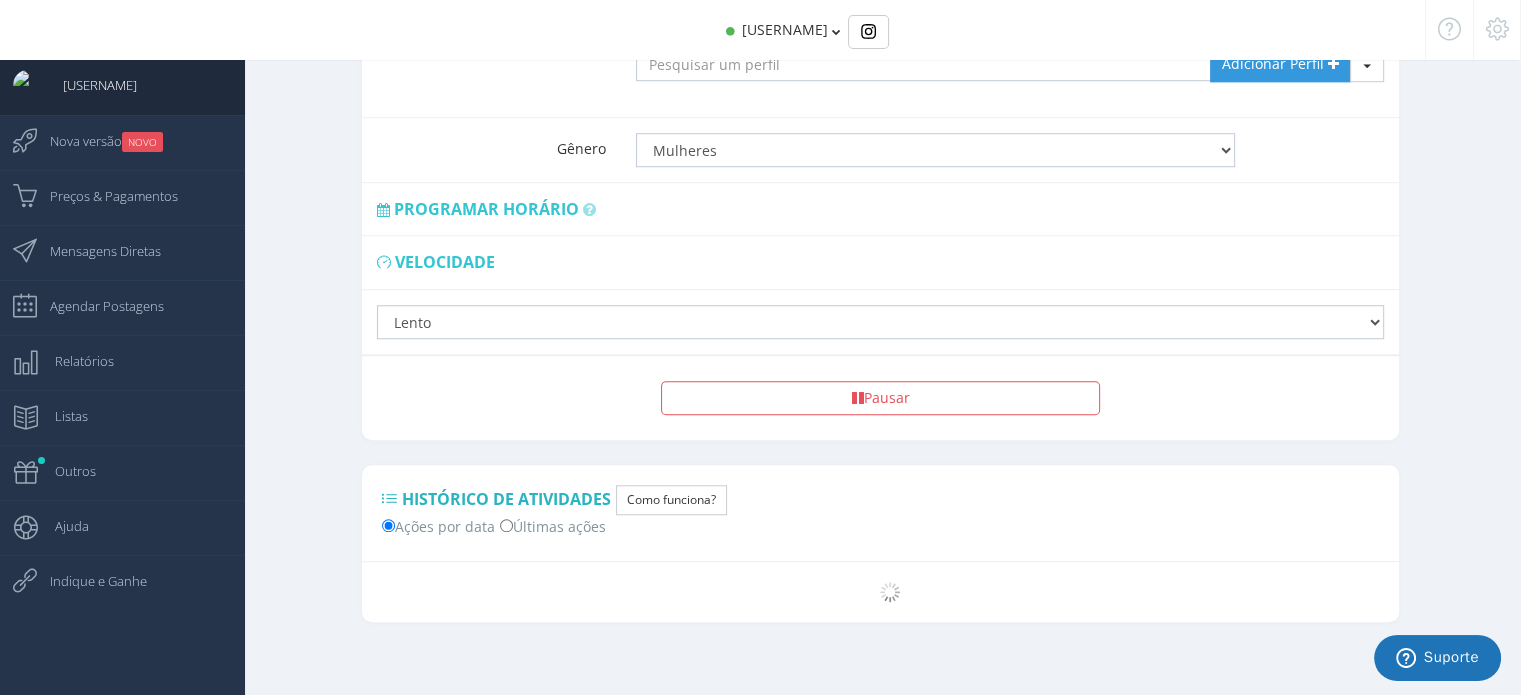 scroll, scrollTop: 1512, scrollLeft: 0, axis: vertical 